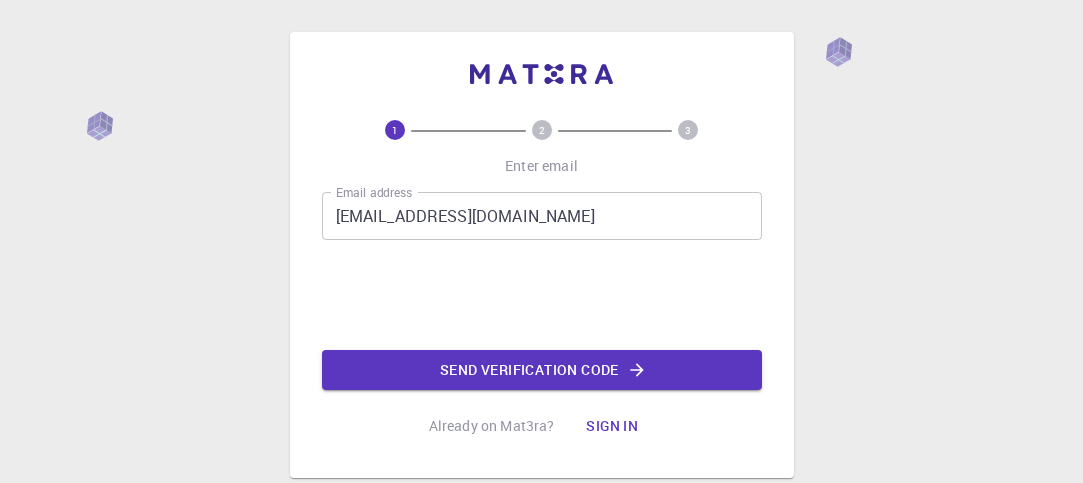 scroll, scrollTop: 0, scrollLeft: 0, axis: both 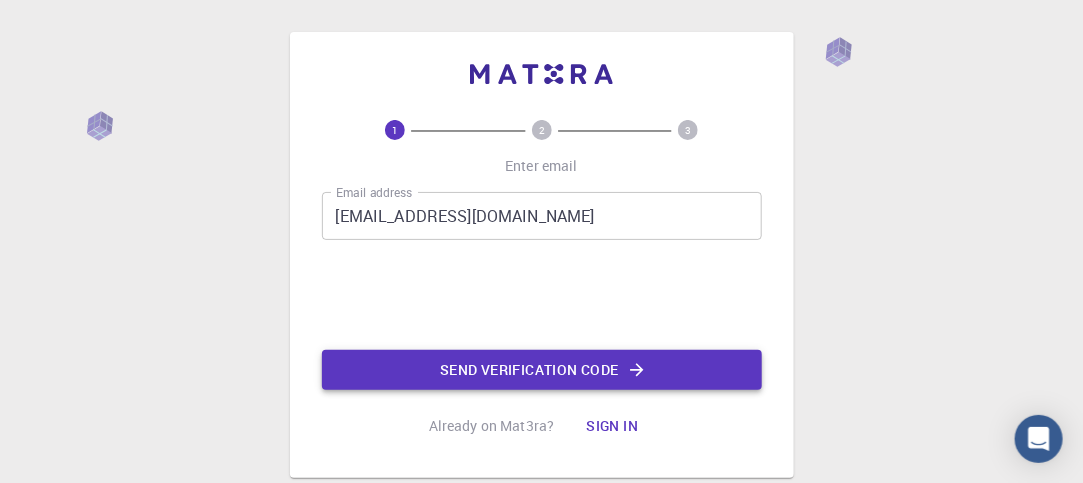click on "Send verification code" 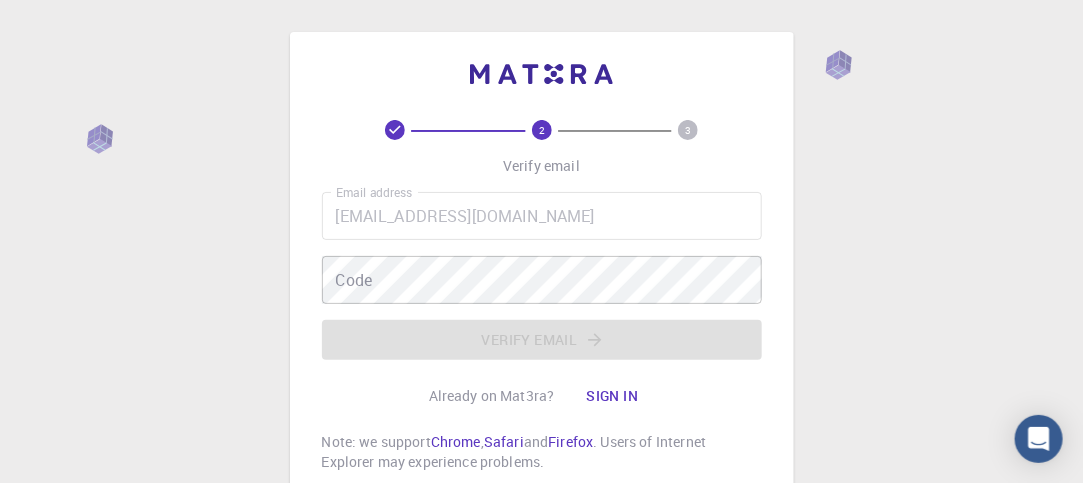 click on "Email address [EMAIL_ADDRESS][DOMAIN_NAME] Email address Code Code Verify email" at bounding box center [542, 276] 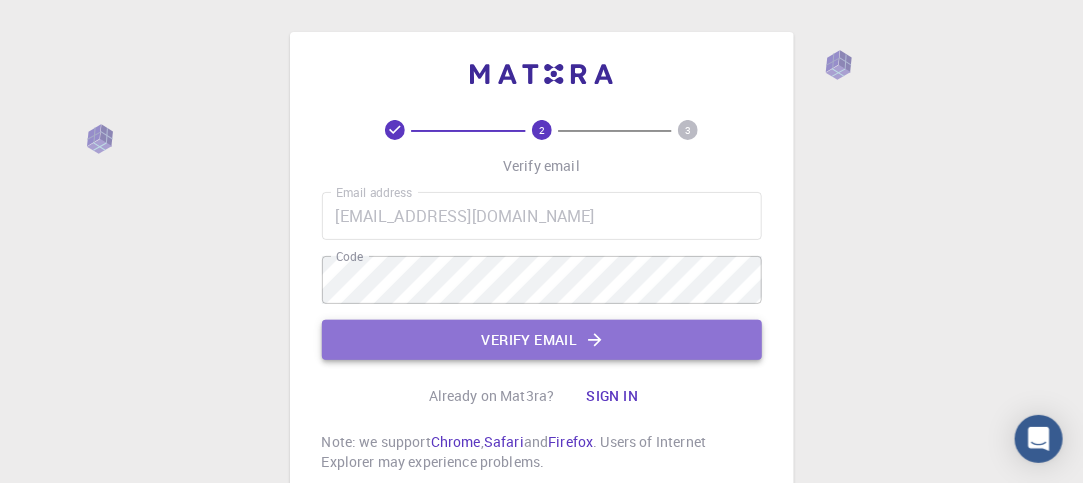 click on "Verify email" 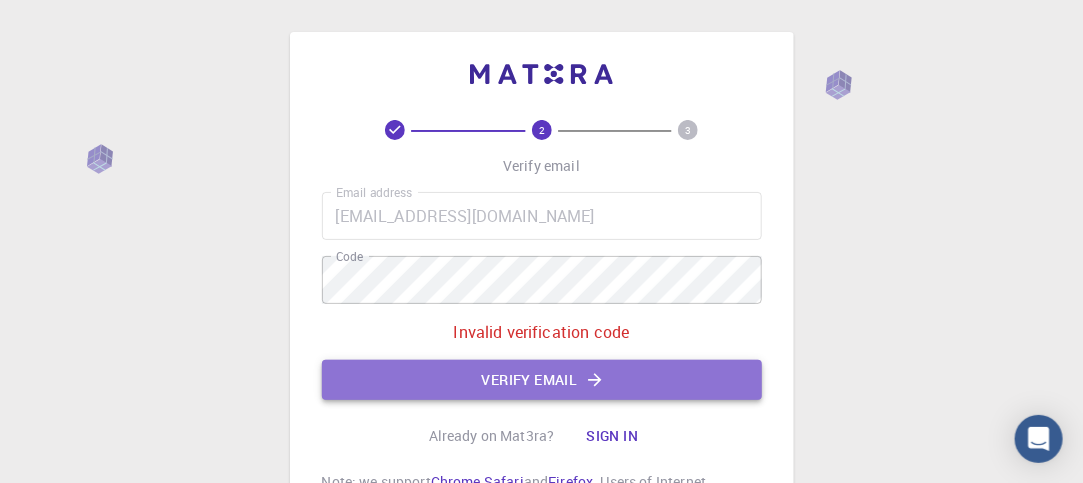 click on "Verify email" at bounding box center [542, 380] 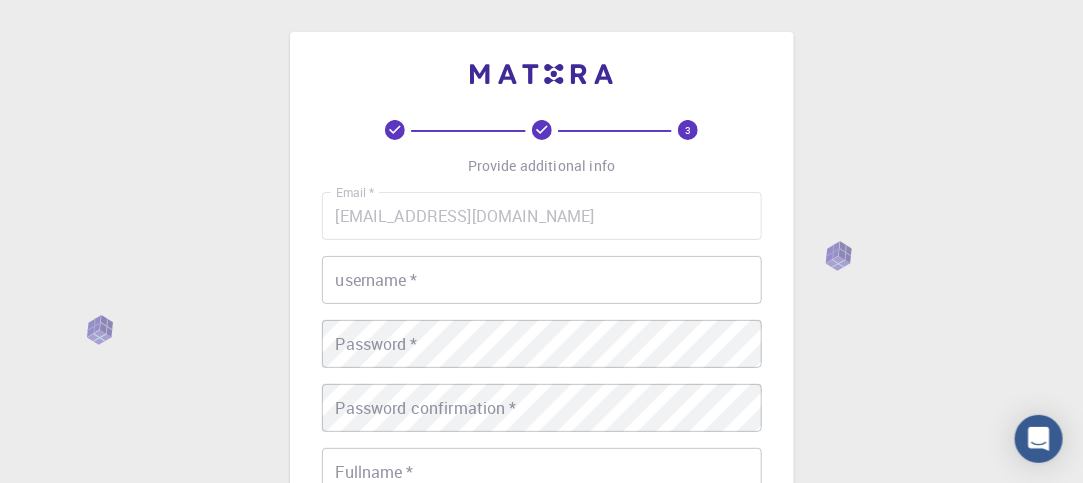 click on "username   * username   *" at bounding box center [542, 280] 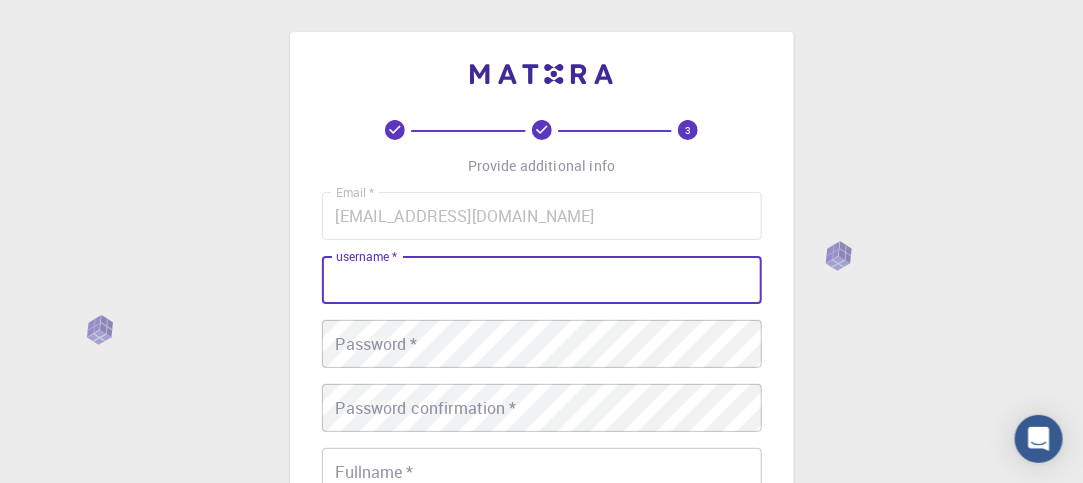 scroll, scrollTop: 100, scrollLeft: 0, axis: vertical 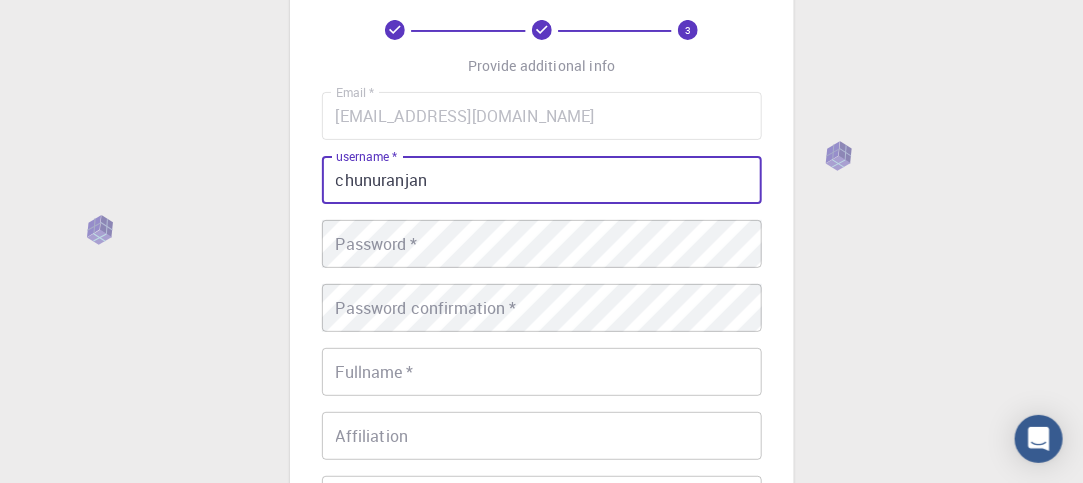type on "chunuranjan" 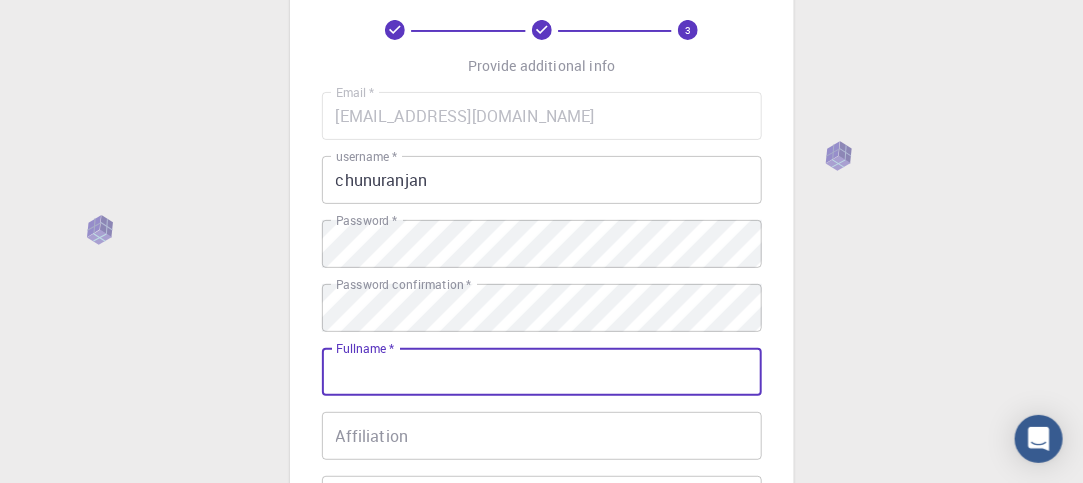 scroll, scrollTop: 300, scrollLeft: 0, axis: vertical 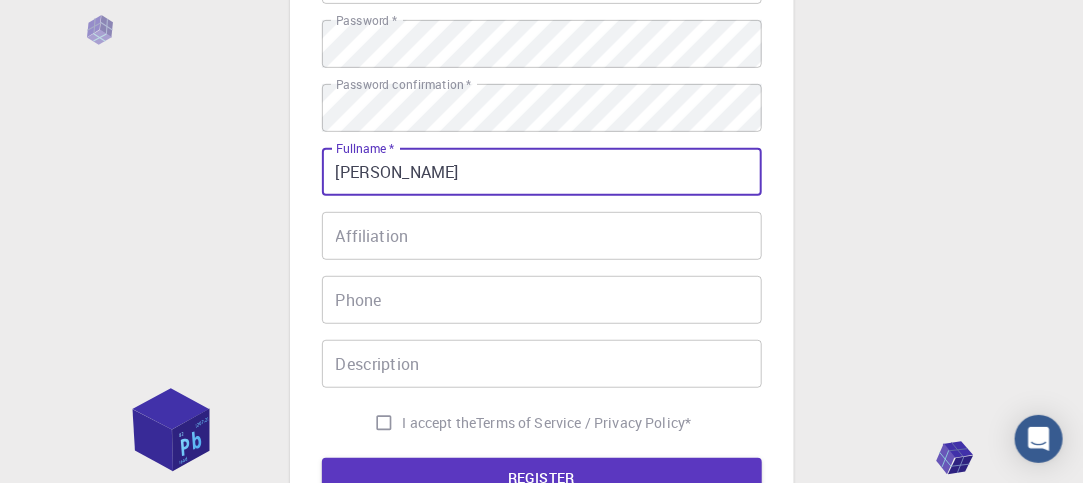 type on "[PERSON_NAME]" 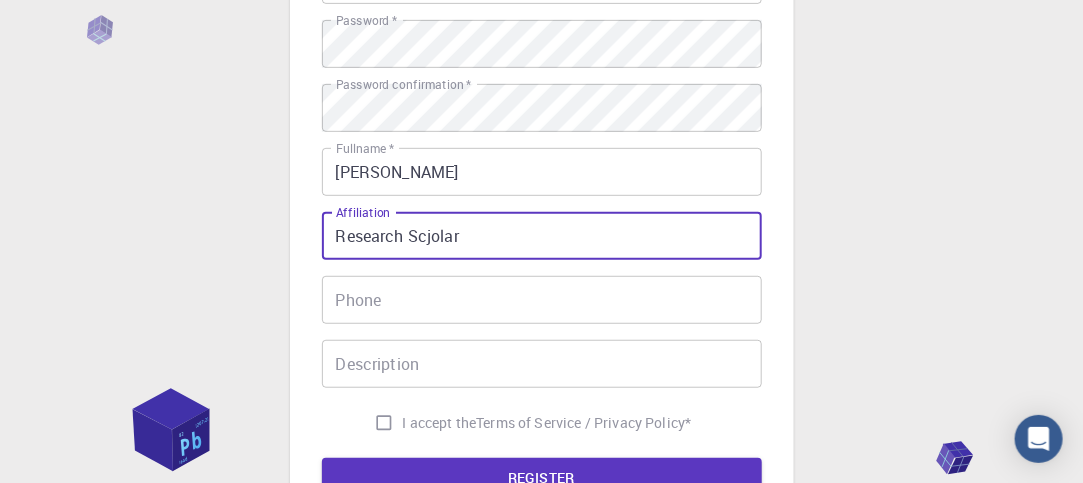 click on "Research Scjolar" at bounding box center (542, 236) 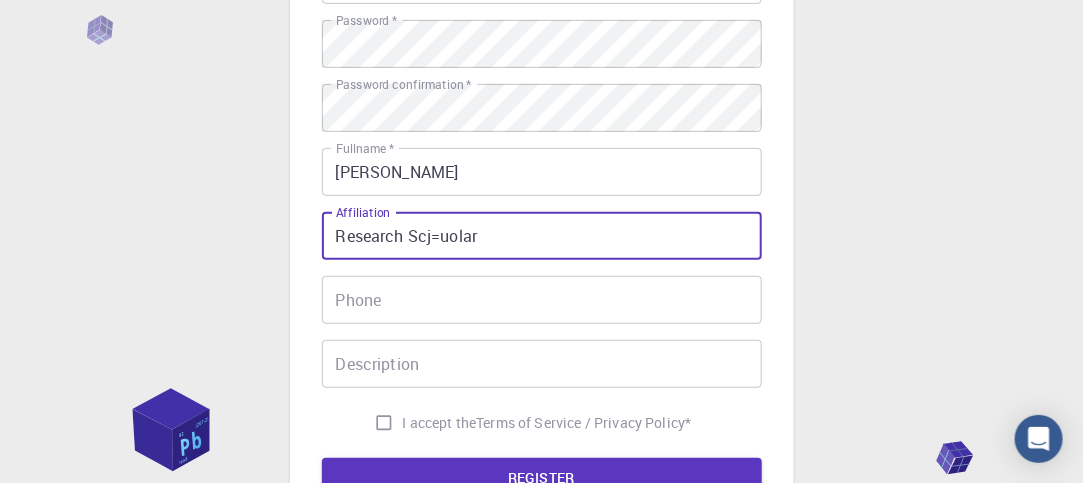 click on "Research Scj=uolar" at bounding box center (542, 236) 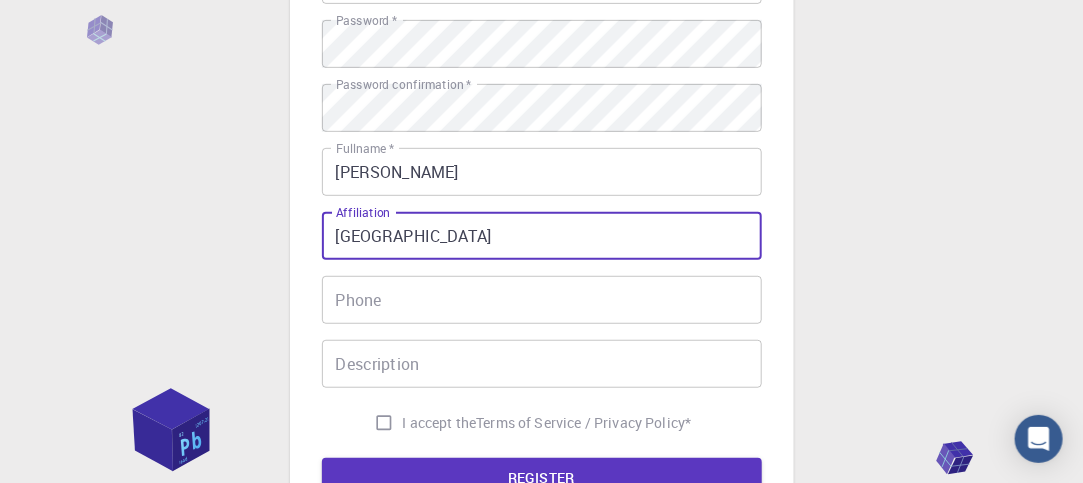 type on "[GEOGRAPHIC_DATA]" 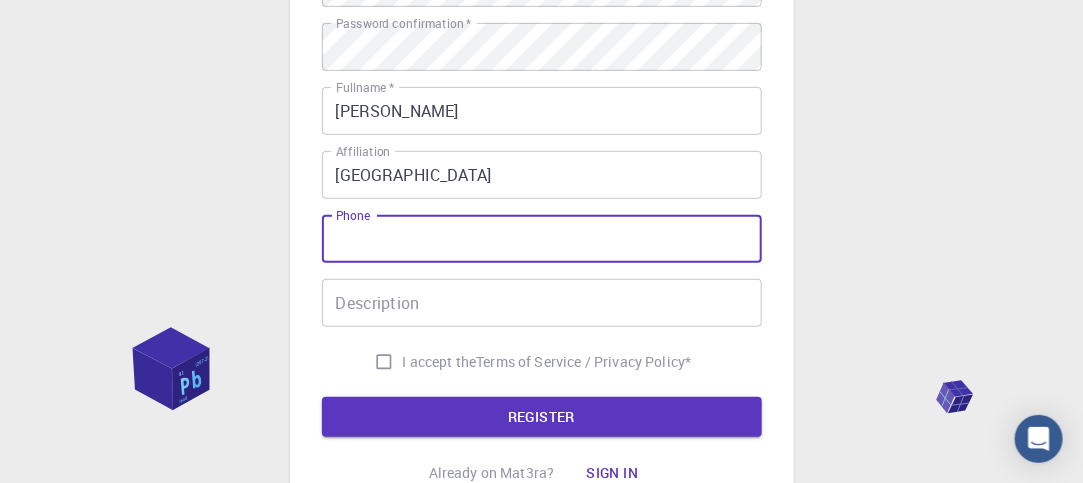 scroll, scrollTop: 400, scrollLeft: 0, axis: vertical 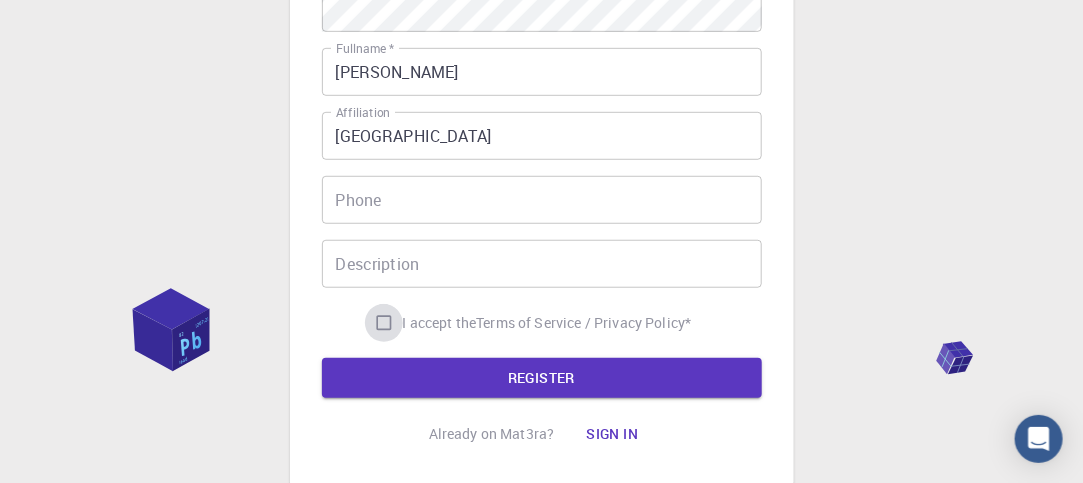 click on "I accept the  Terms of Service / Privacy Policy  *" at bounding box center [384, 323] 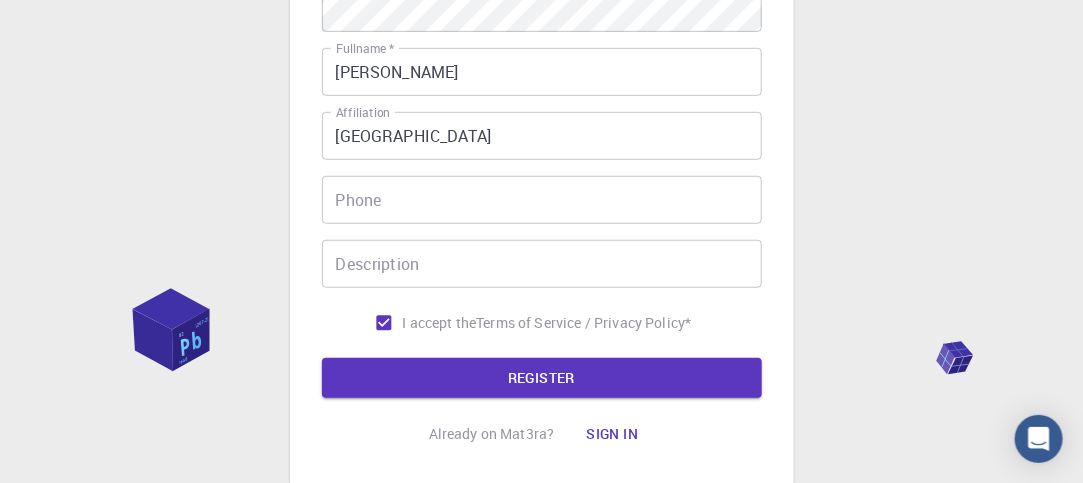 click on "REGISTER" at bounding box center (542, 378) 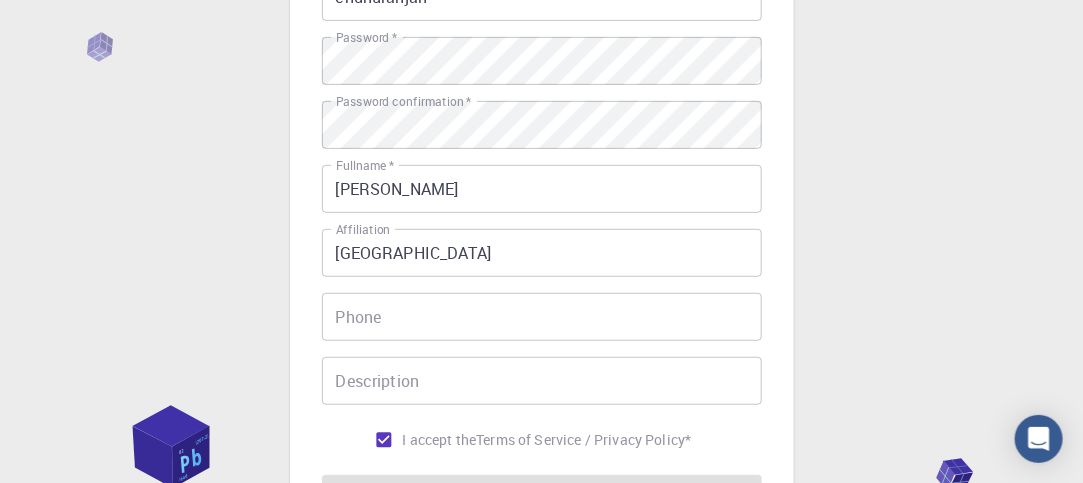 scroll, scrollTop: 300, scrollLeft: 0, axis: vertical 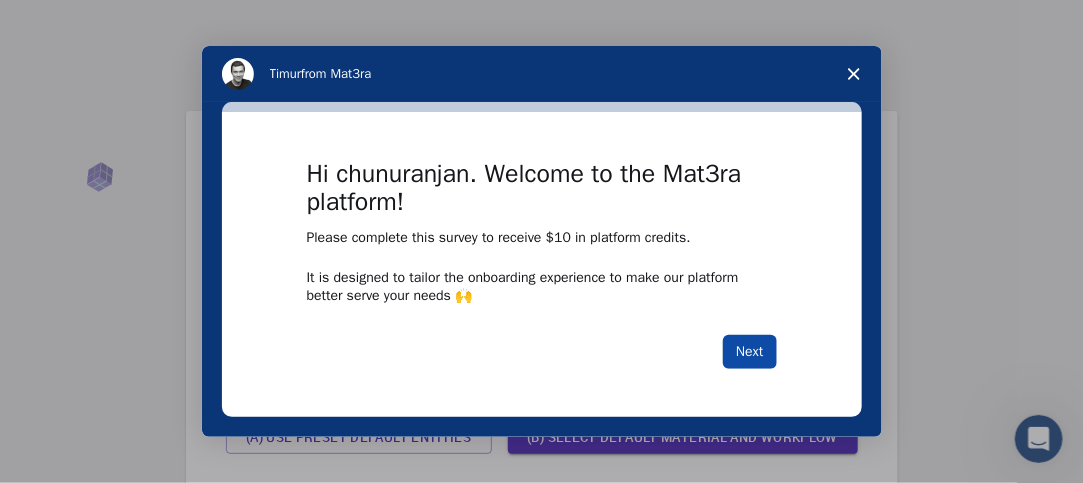 click on "Next" at bounding box center [749, 352] 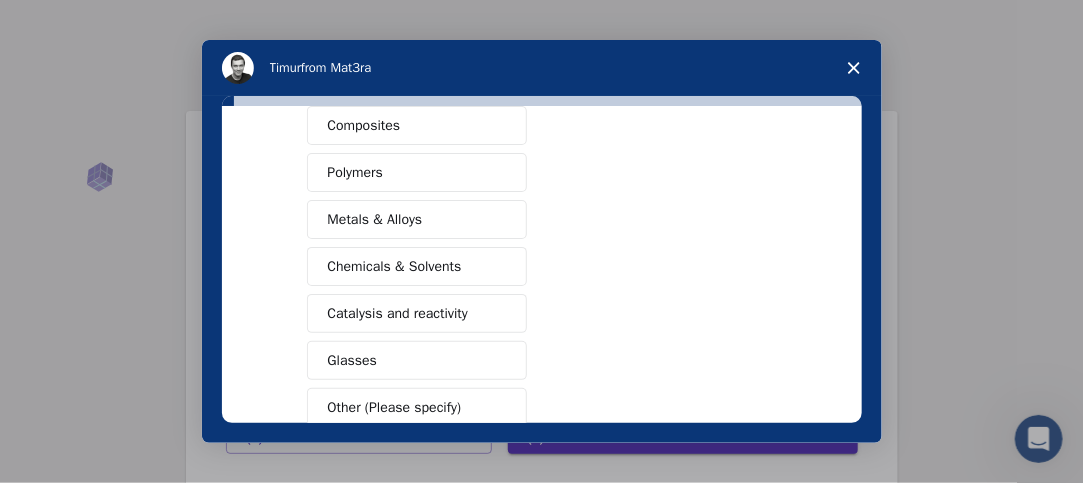 scroll, scrollTop: 400, scrollLeft: 0, axis: vertical 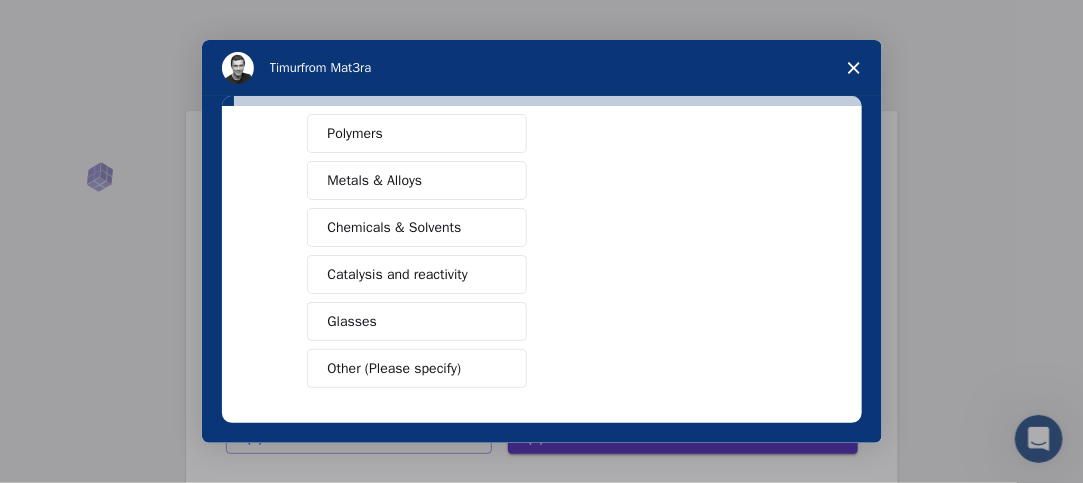 click on "Chemicals & Solvents" at bounding box center [395, 227] 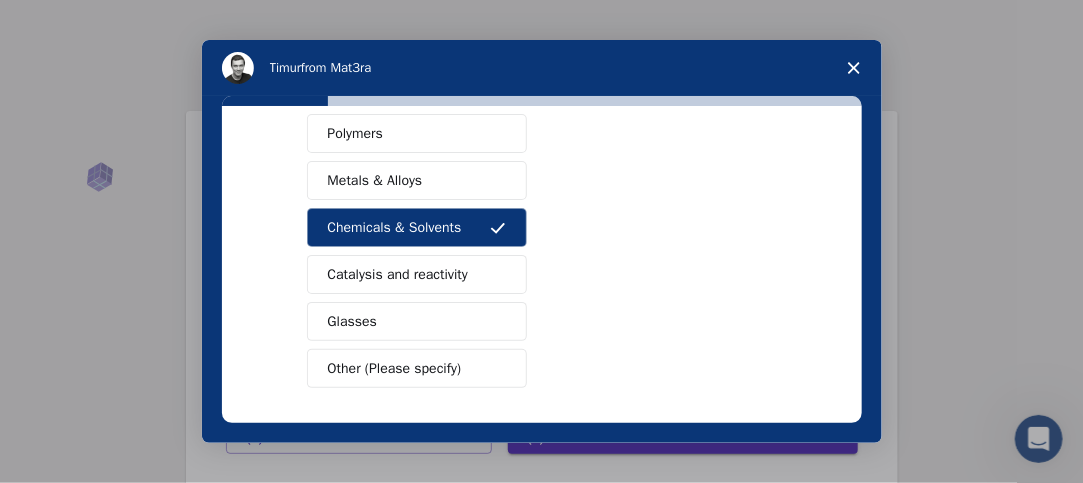 click on "Metals & Alloys" at bounding box center [417, 180] 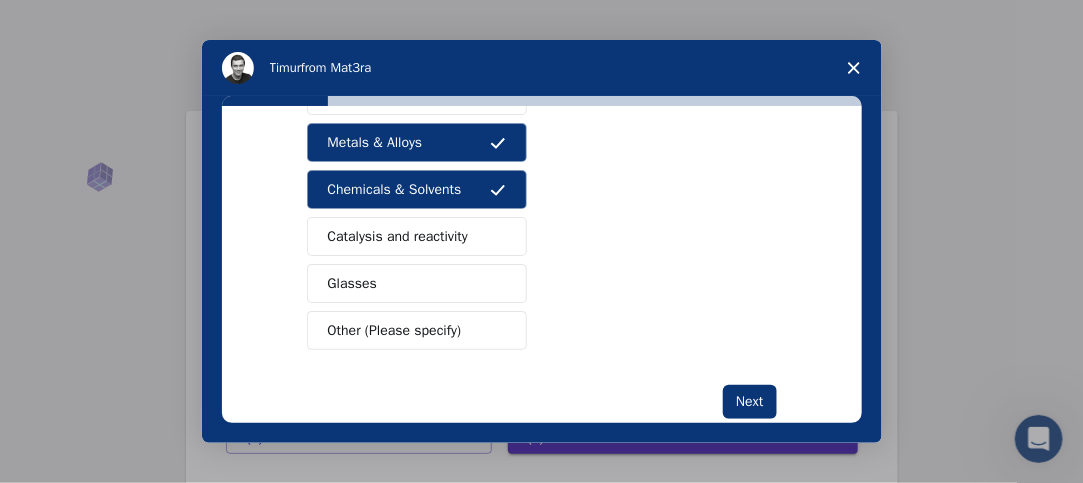 scroll, scrollTop: 471, scrollLeft: 0, axis: vertical 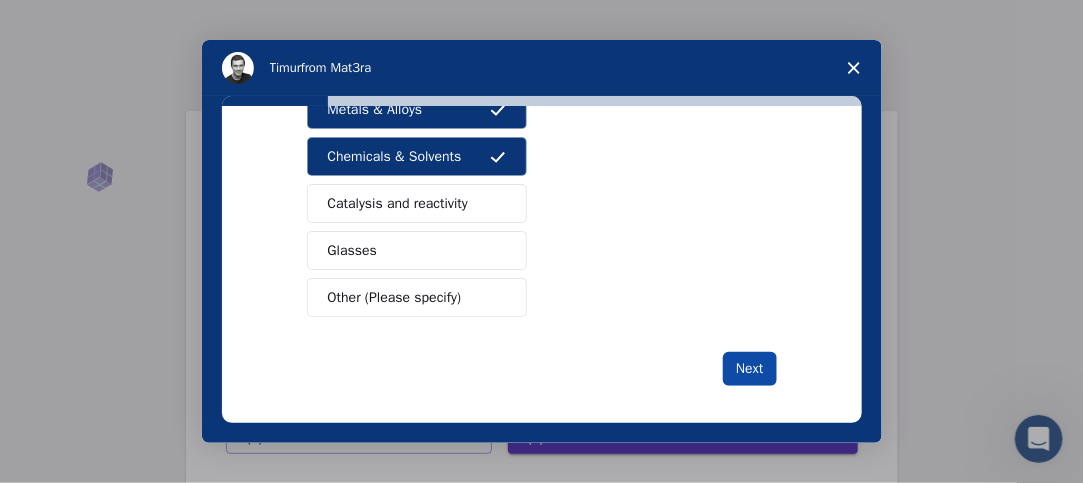 click on "Next" at bounding box center (749, 369) 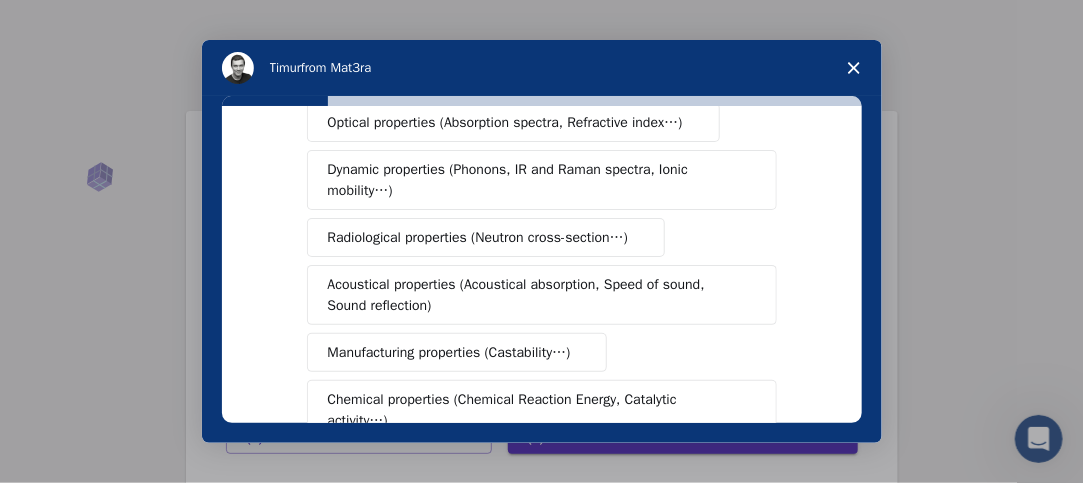 scroll, scrollTop: 576, scrollLeft: 0, axis: vertical 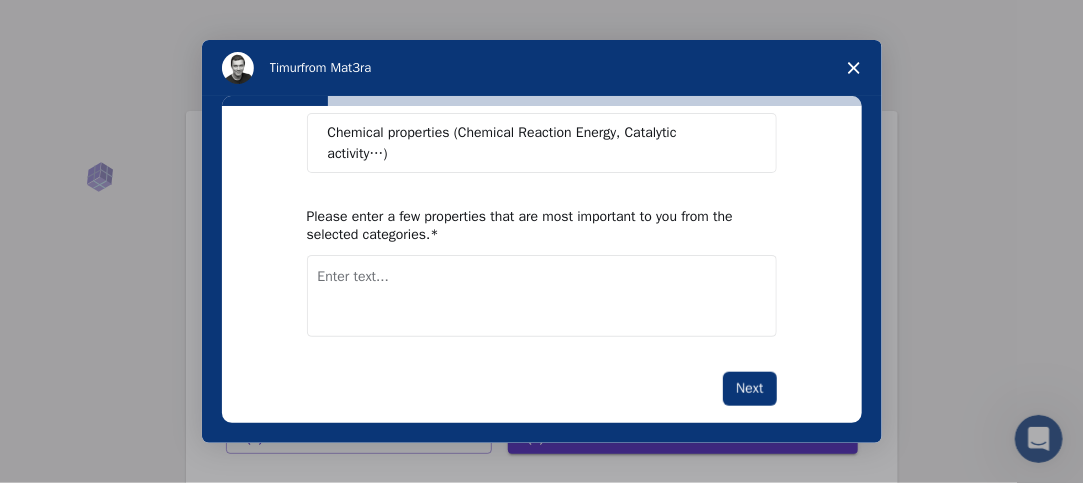 click on "Chemical properties (Chemical Reaction Energy, Catalytic activity…)" at bounding box center [534, 143] 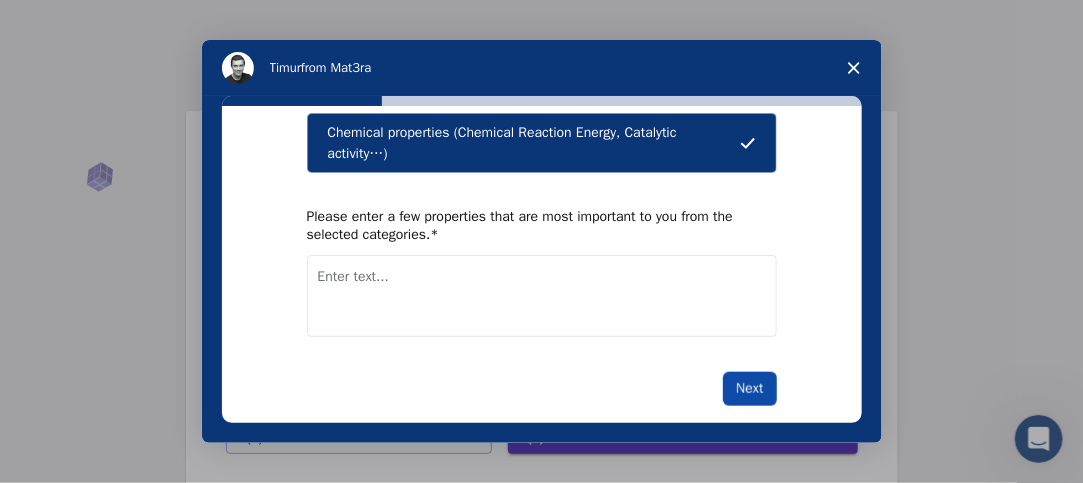 click on "Next" at bounding box center (749, 389) 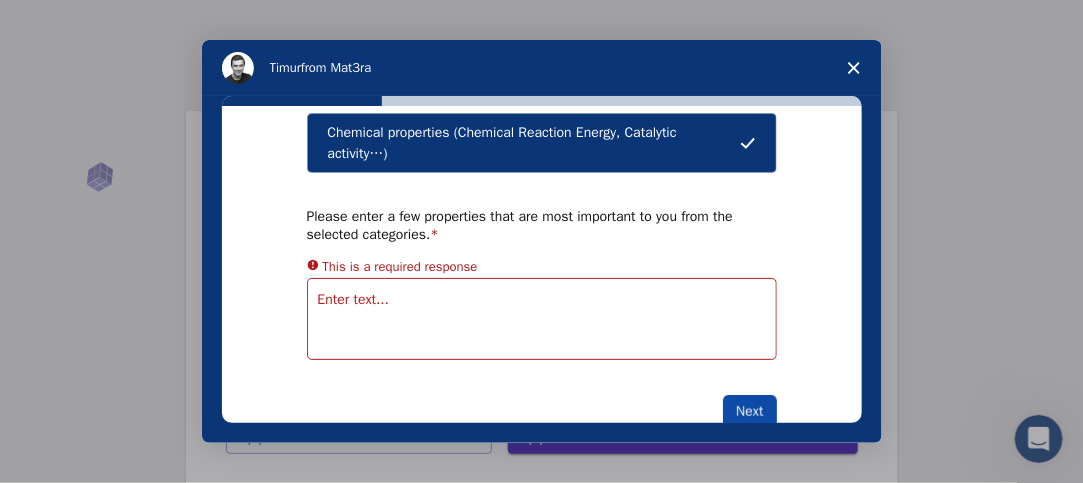 click on "Next" at bounding box center [749, 412] 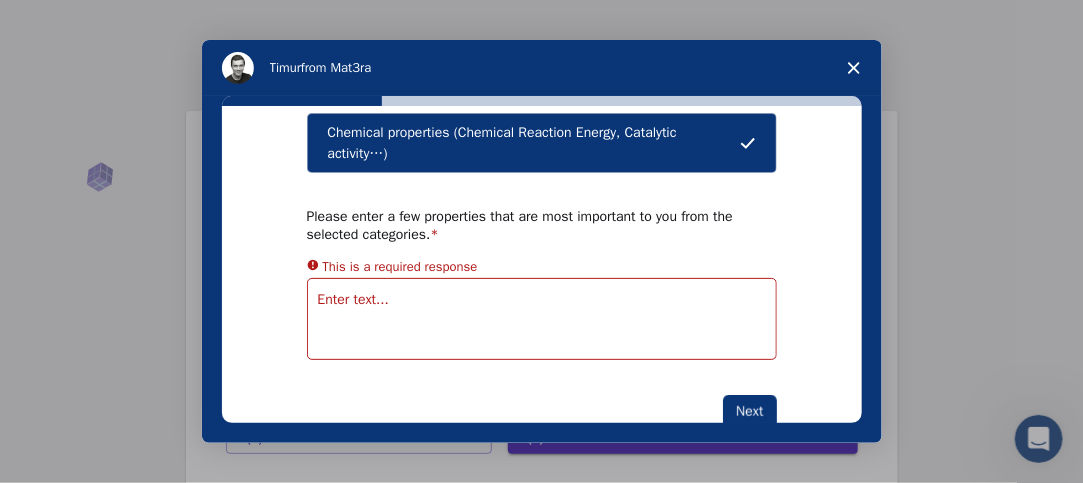 click at bounding box center (854, 68) 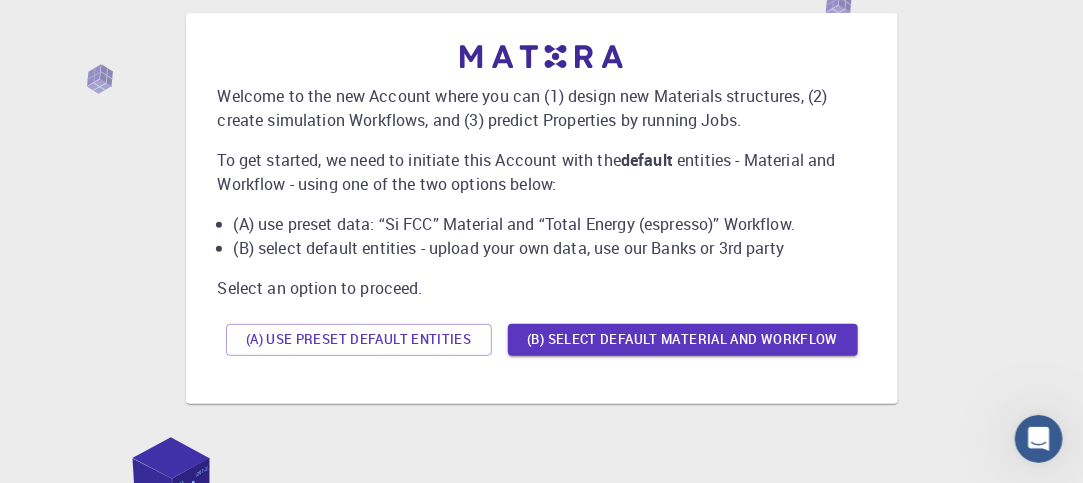 scroll, scrollTop: 100, scrollLeft: 0, axis: vertical 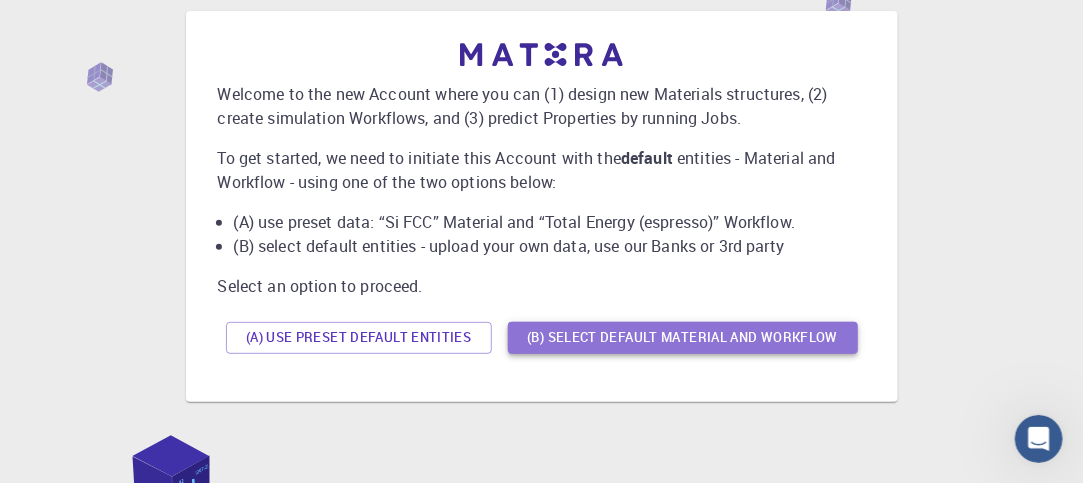 click on "(B) Select default material and workflow" at bounding box center [683, 338] 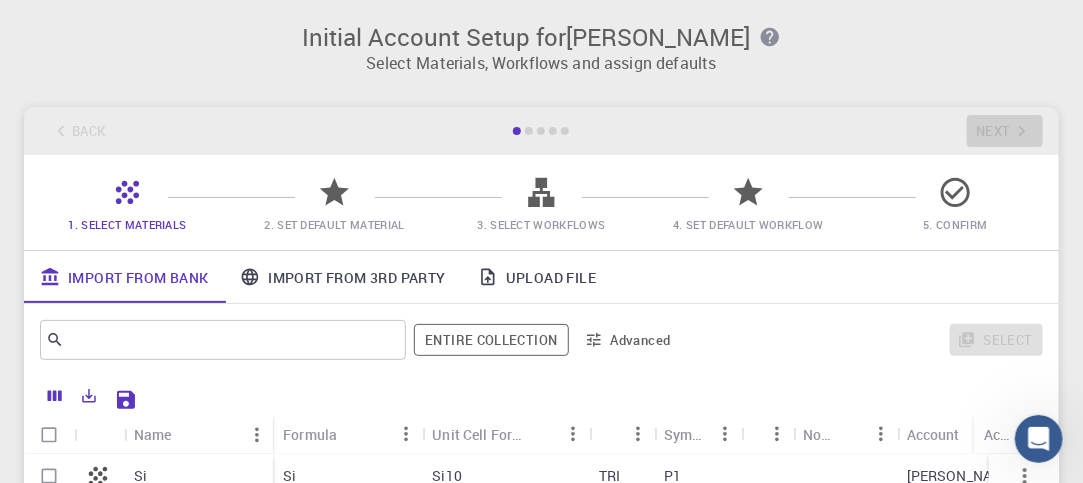 scroll, scrollTop: 0, scrollLeft: 0, axis: both 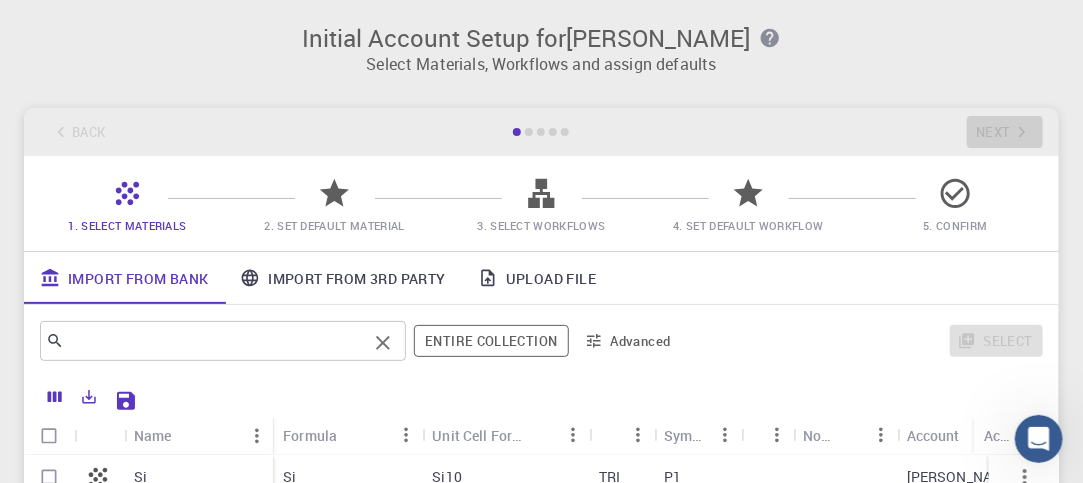 click at bounding box center (215, 341) 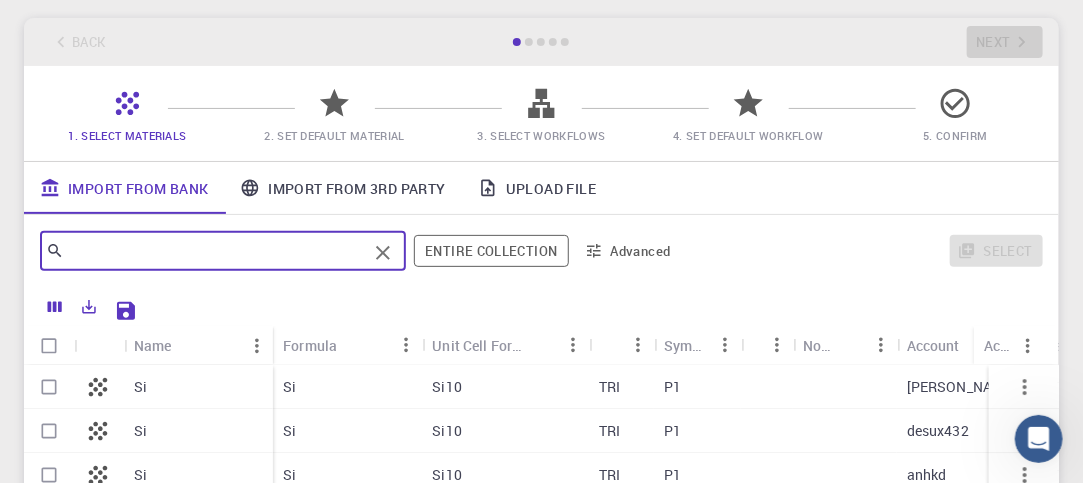 scroll, scrollTop: 100, scrollLeft: 0, axis: vertical 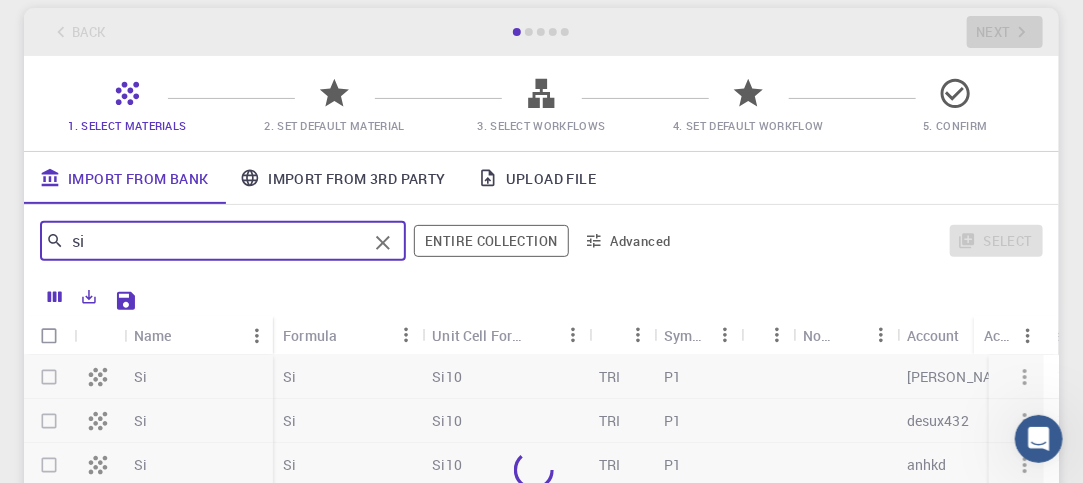 type on "s" 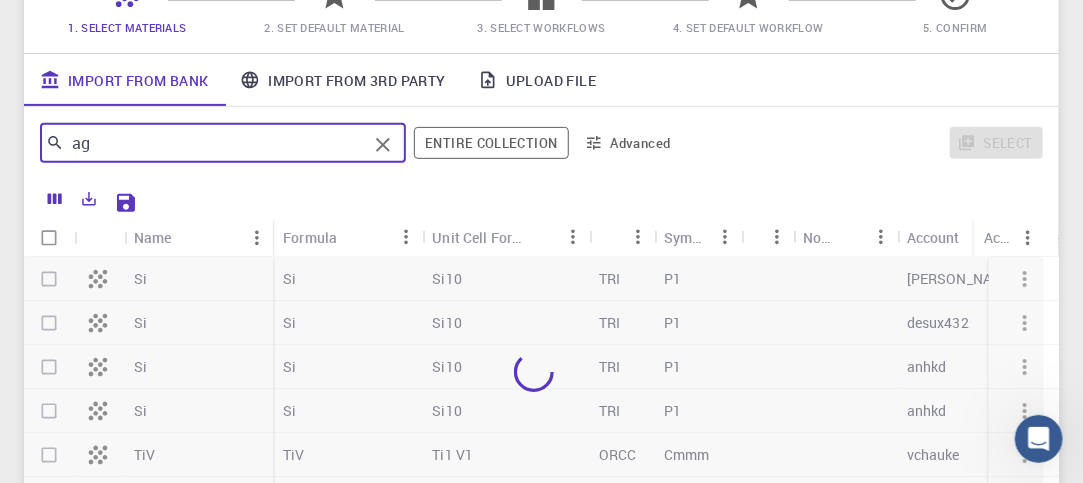 scroll, scrollTop: 200, scrollLeft: 0, axis: vertical 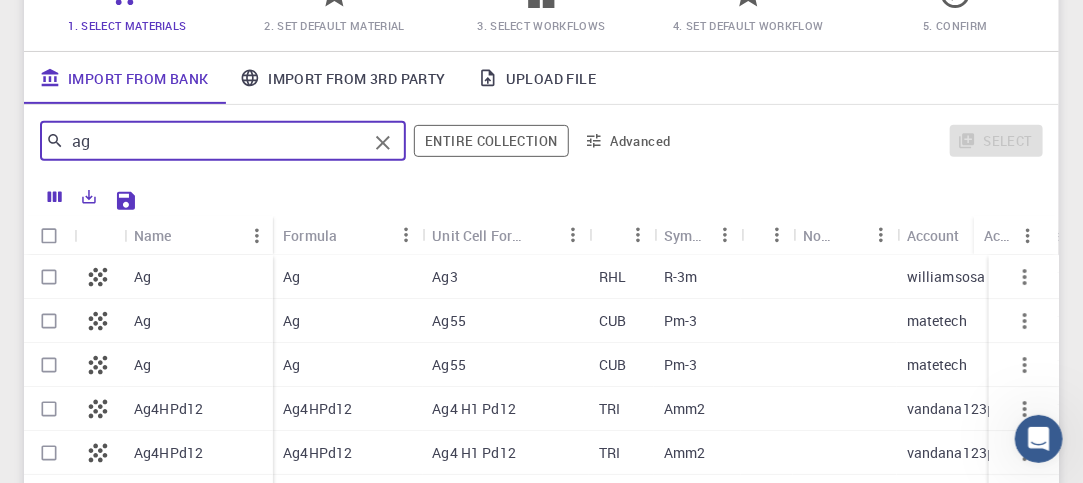 type on "ag" 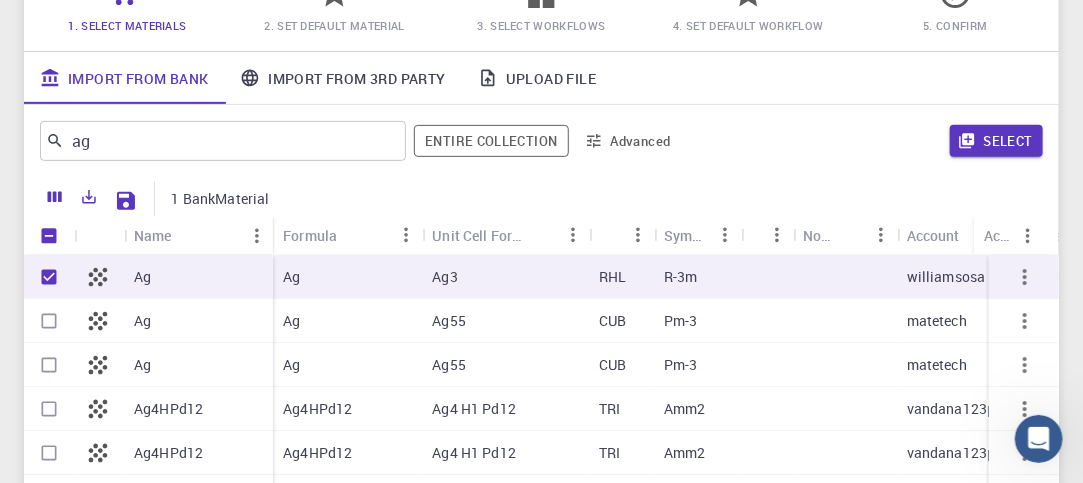 click on "Select" at bounding box center (996, 141) 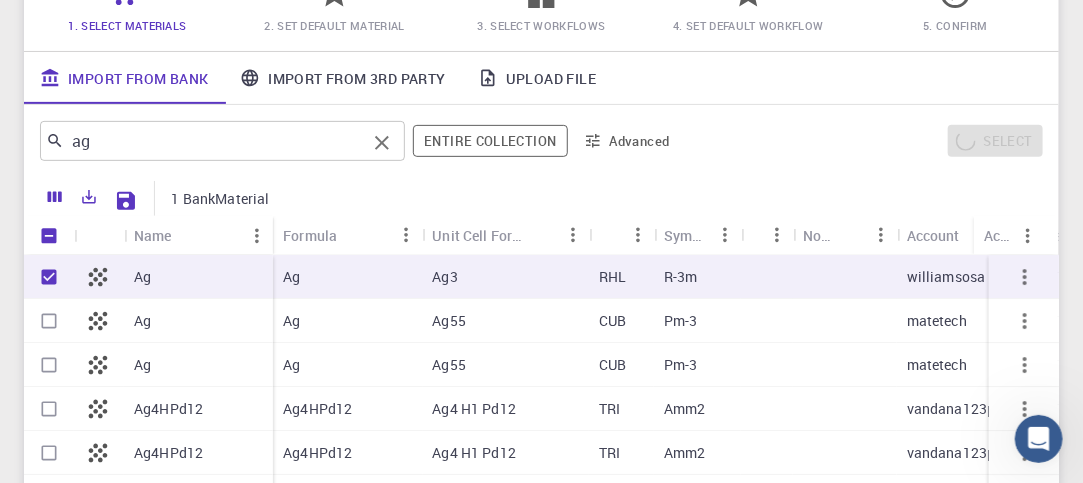 click on "ag" at bounding box center [215, 141] 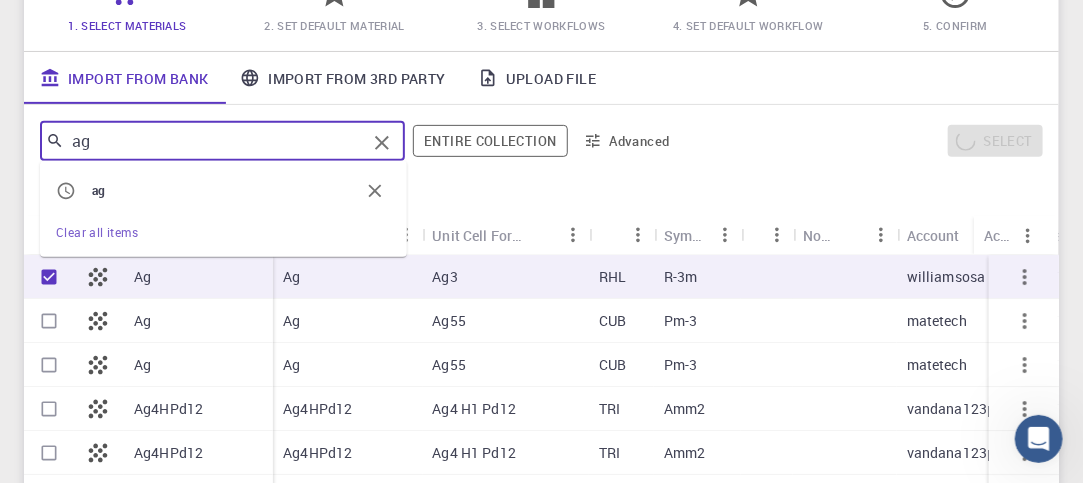 type on "a" 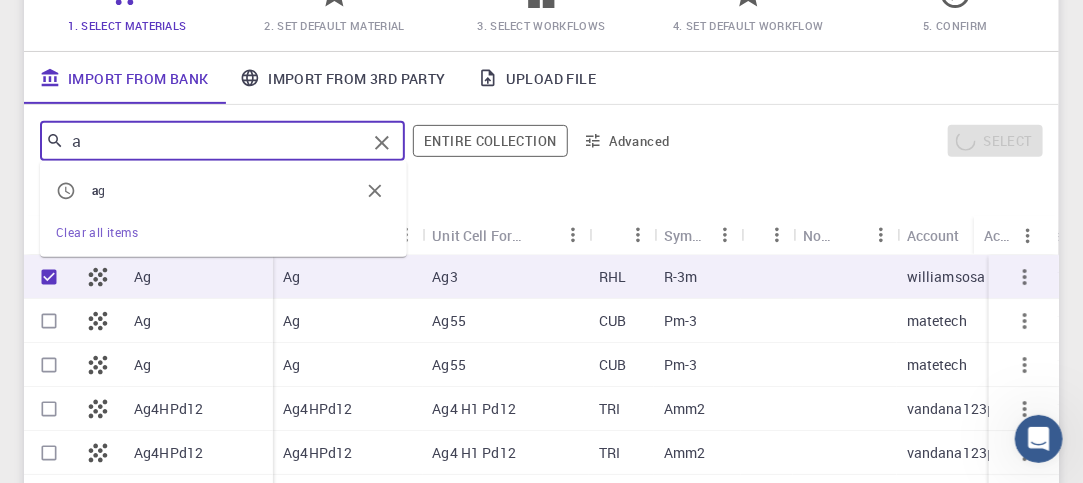 type 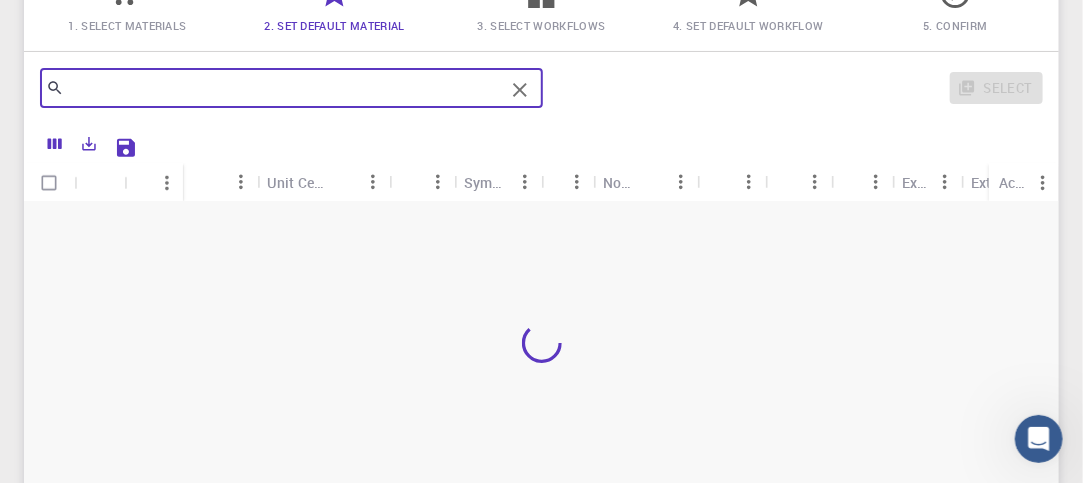 click at bounding box center [284, 88] 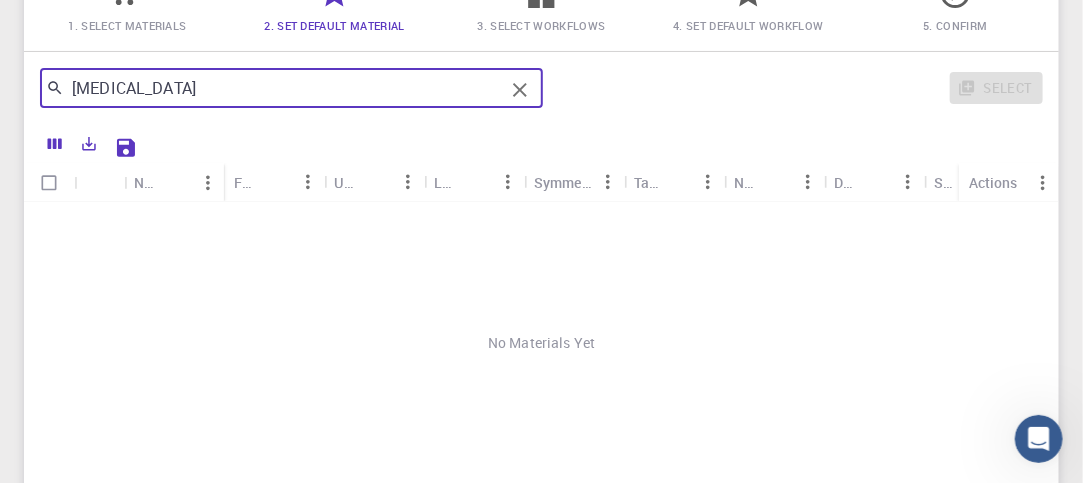 click on "[MEDICAL_DATA]" at bounding box center [284, 88] 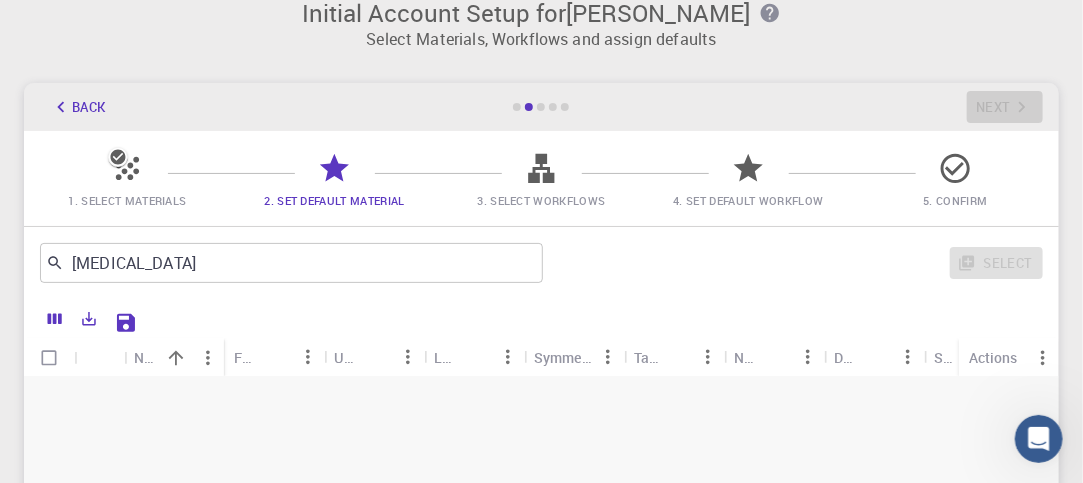 scroll, scrollTop: 0, scrollLeft: 0, axis: both 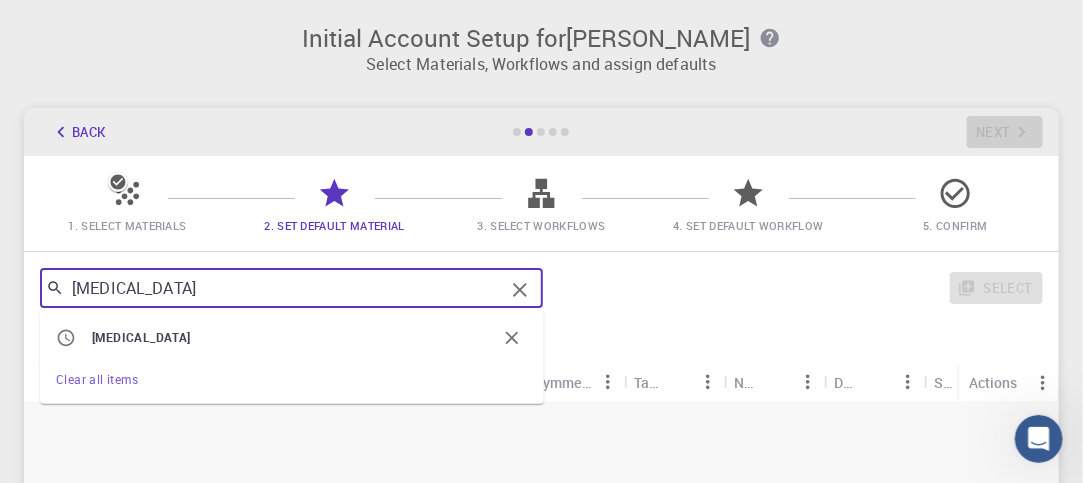 drag, startPoint x: 246, startPoint y: 284, endPoint x: 194, endPoint y: 284, distance: 52 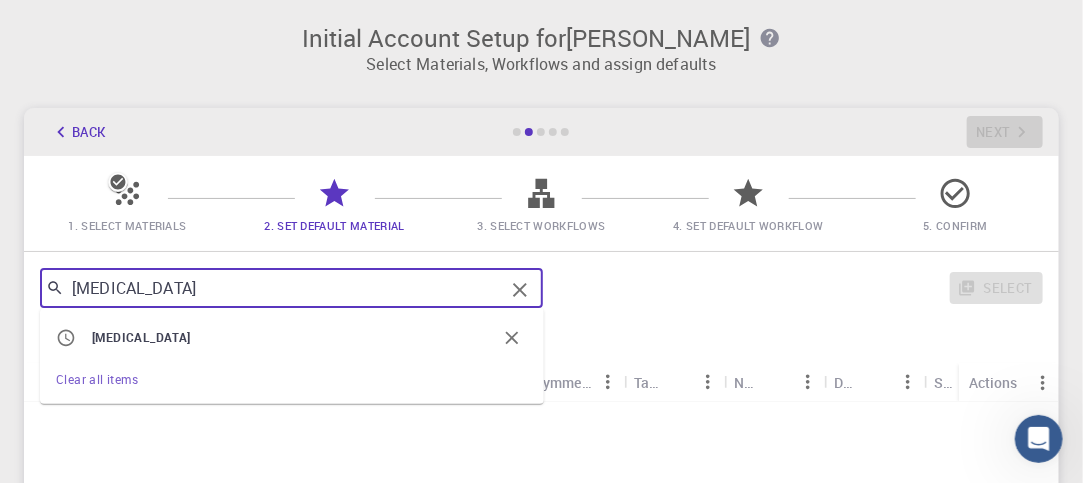 click on "[MEDICAL_DATA]" at bounding box center [292, 338] 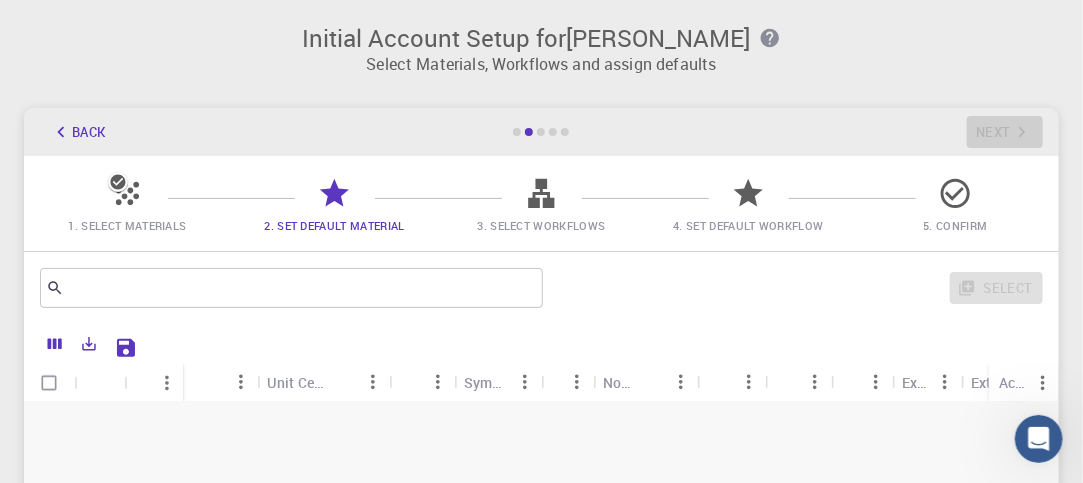 click at bounding box center [127, 201] 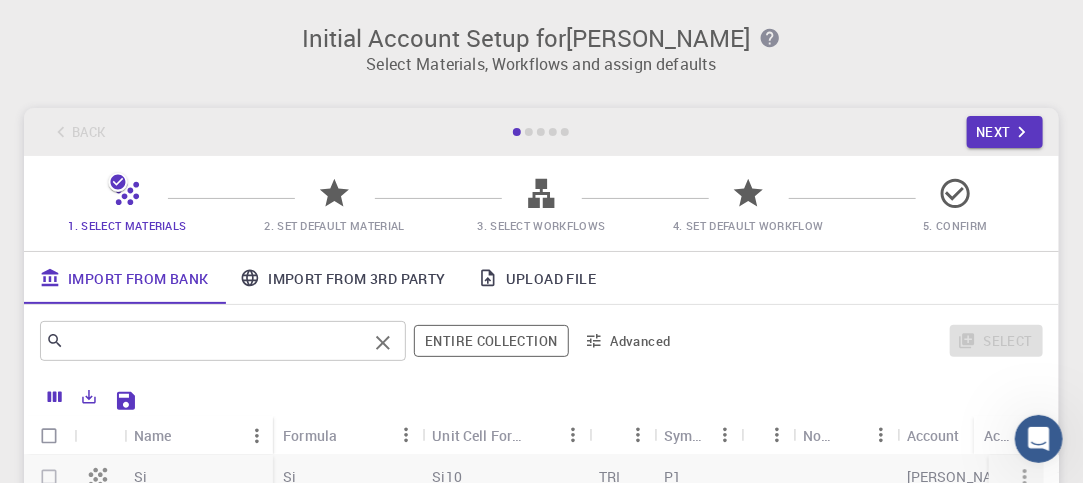 click at bounding box center (215, 341) 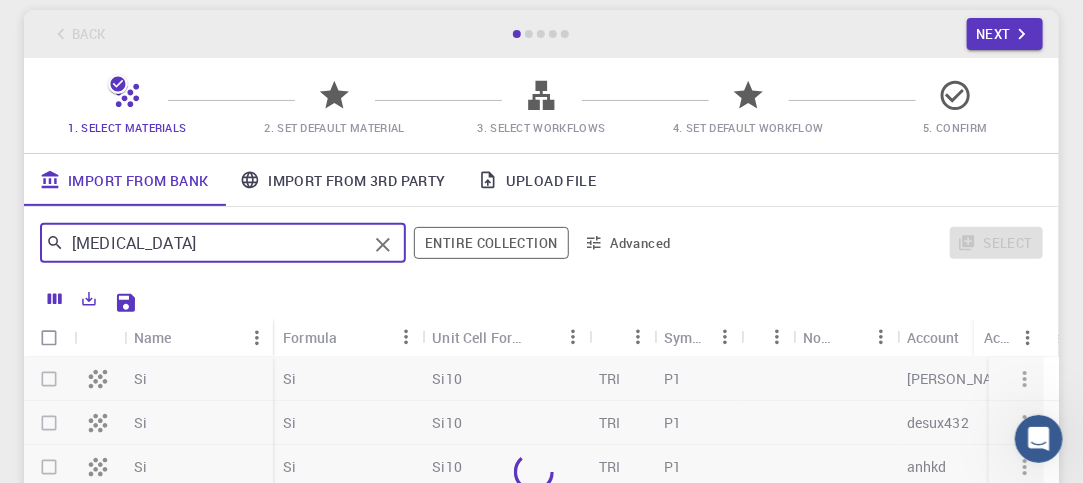 scroll, scrollTop: 100, scrollLeft: 0, axis: vertical 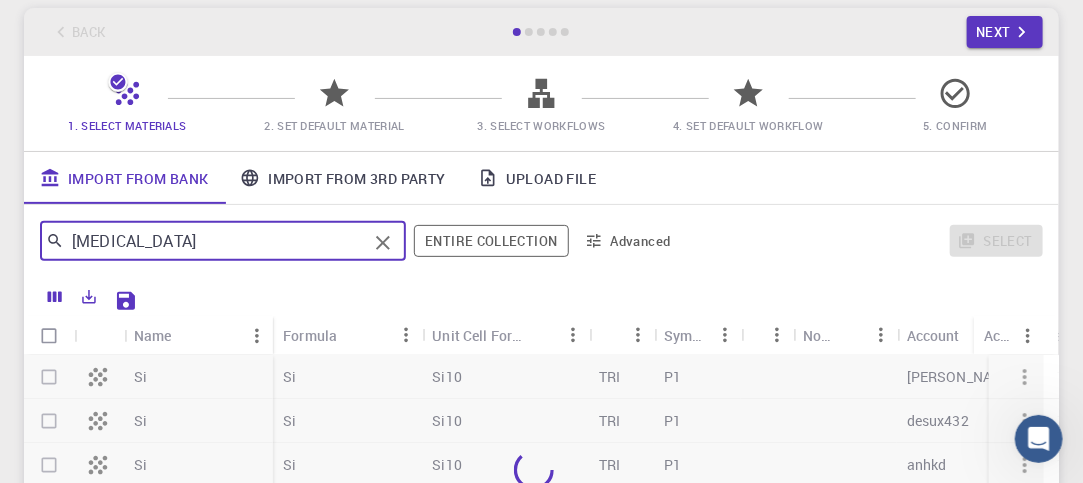 type on "[MEDICAL_DATA]" 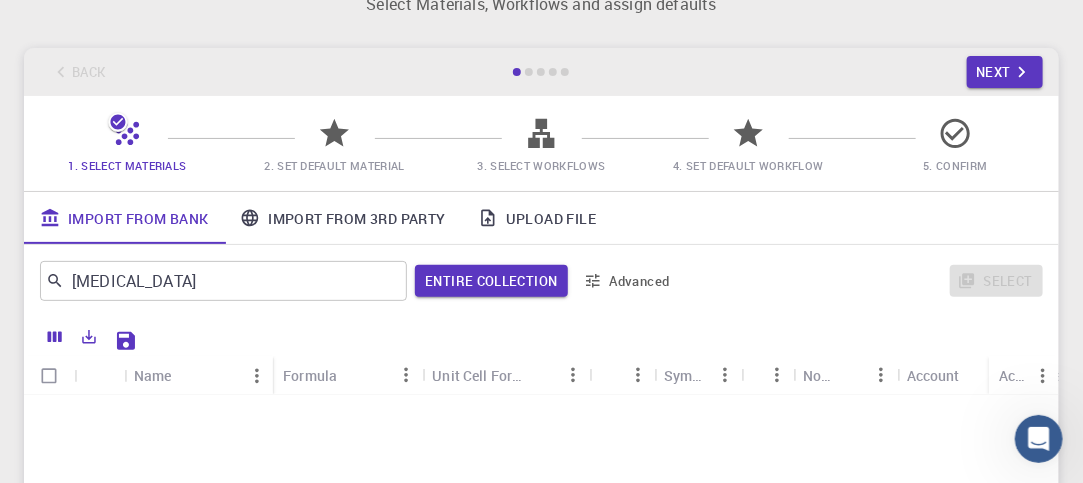 scroll, scrollTop: 0, scrollLeft: 0, axis: both 